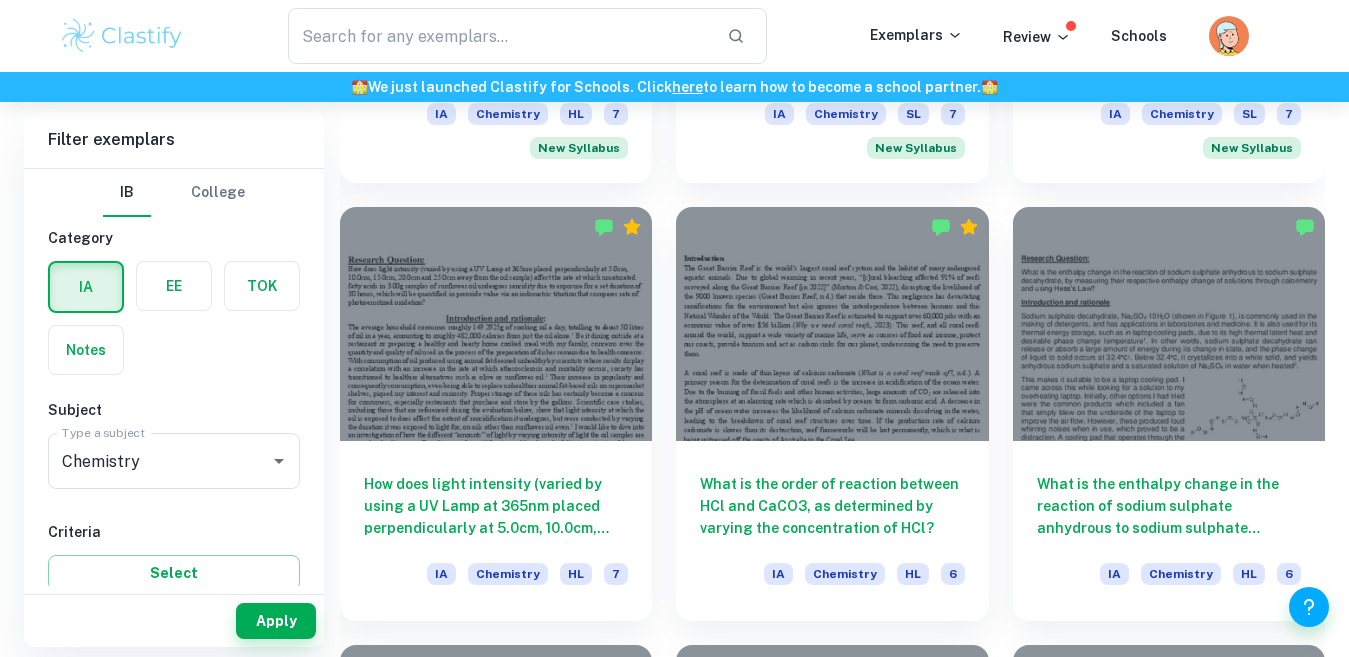 scroll, scrollTop: 1914, scrollLeft: 0, axis: vertical 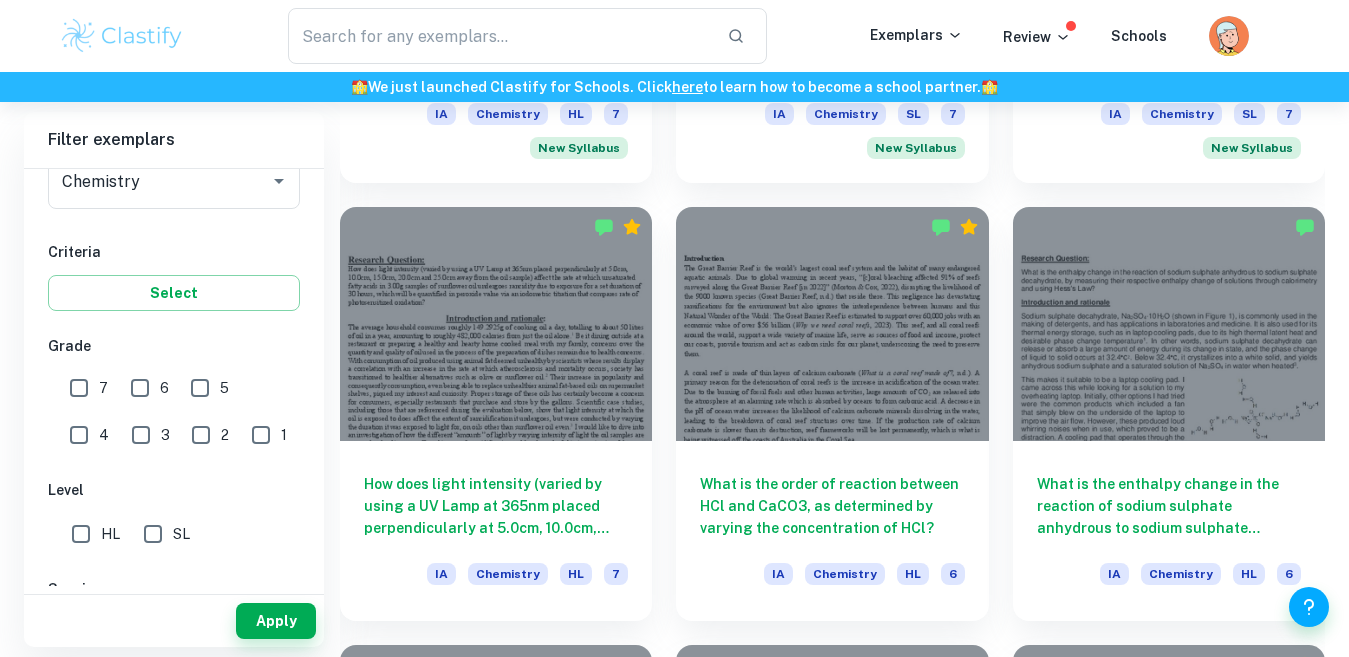 click on "3" at bounding box center [141, 435] 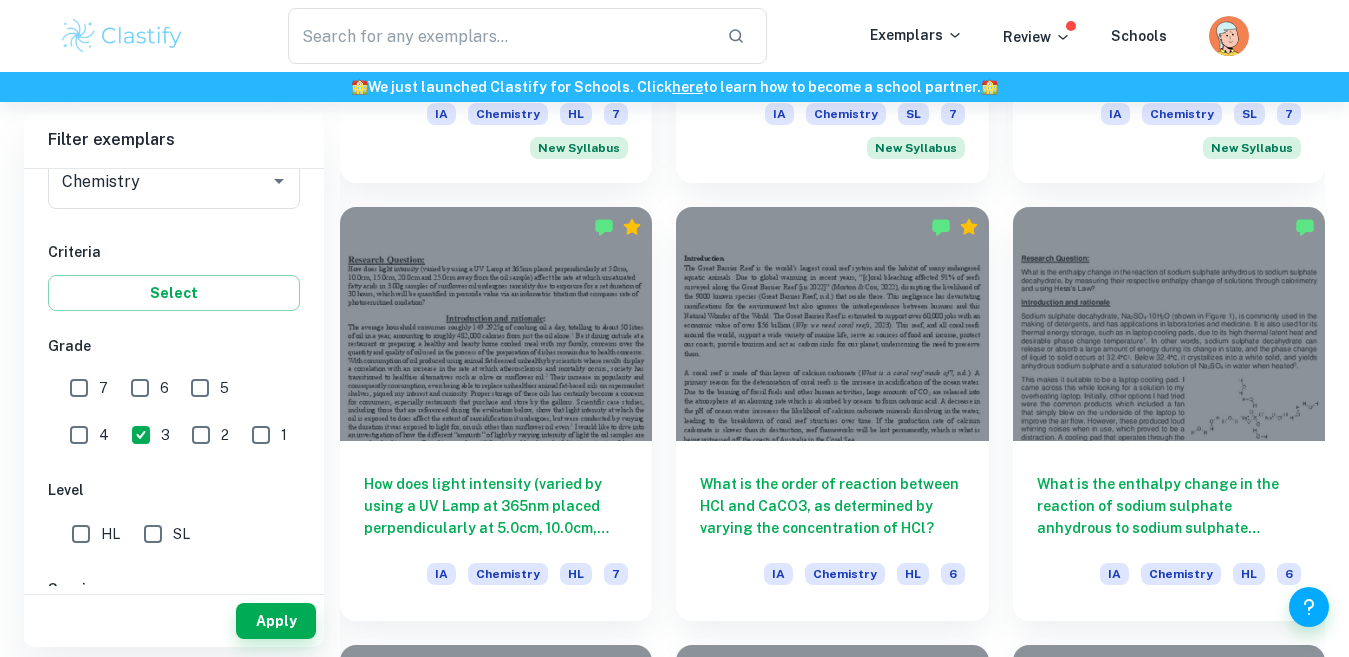 click on "2" at bounding box center (201, 435) 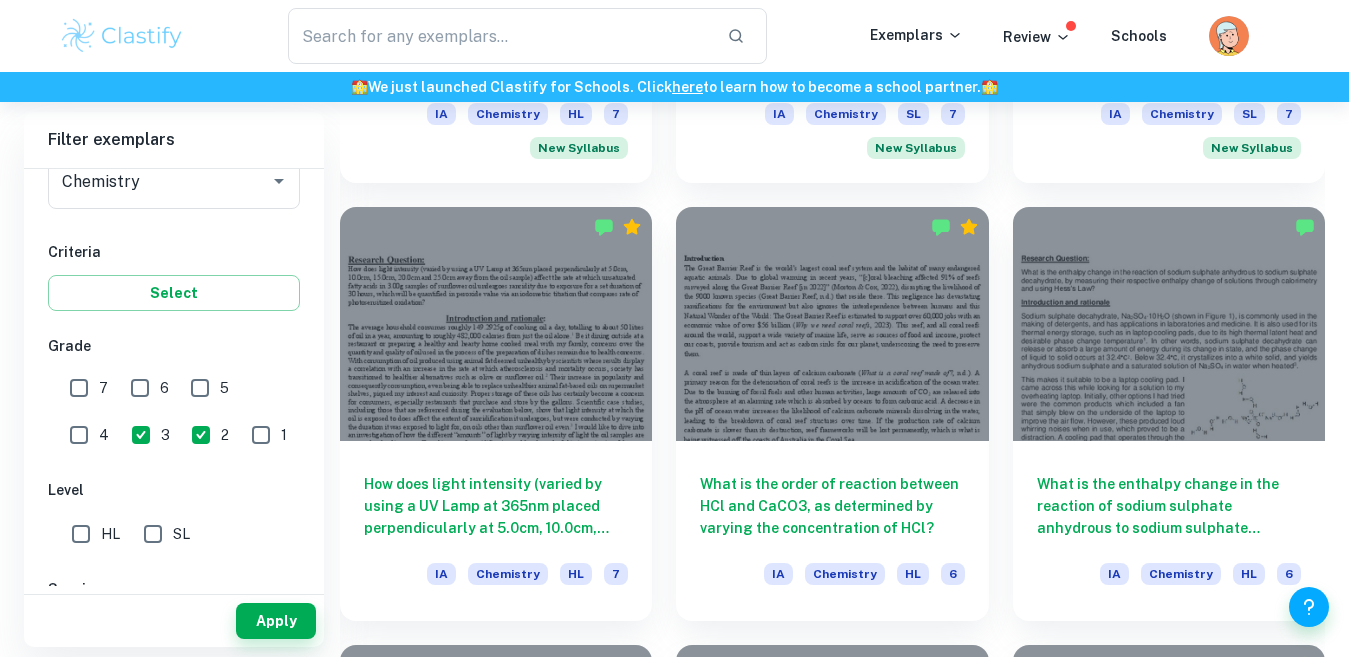 click on "1" at bounding box center [261, 435] 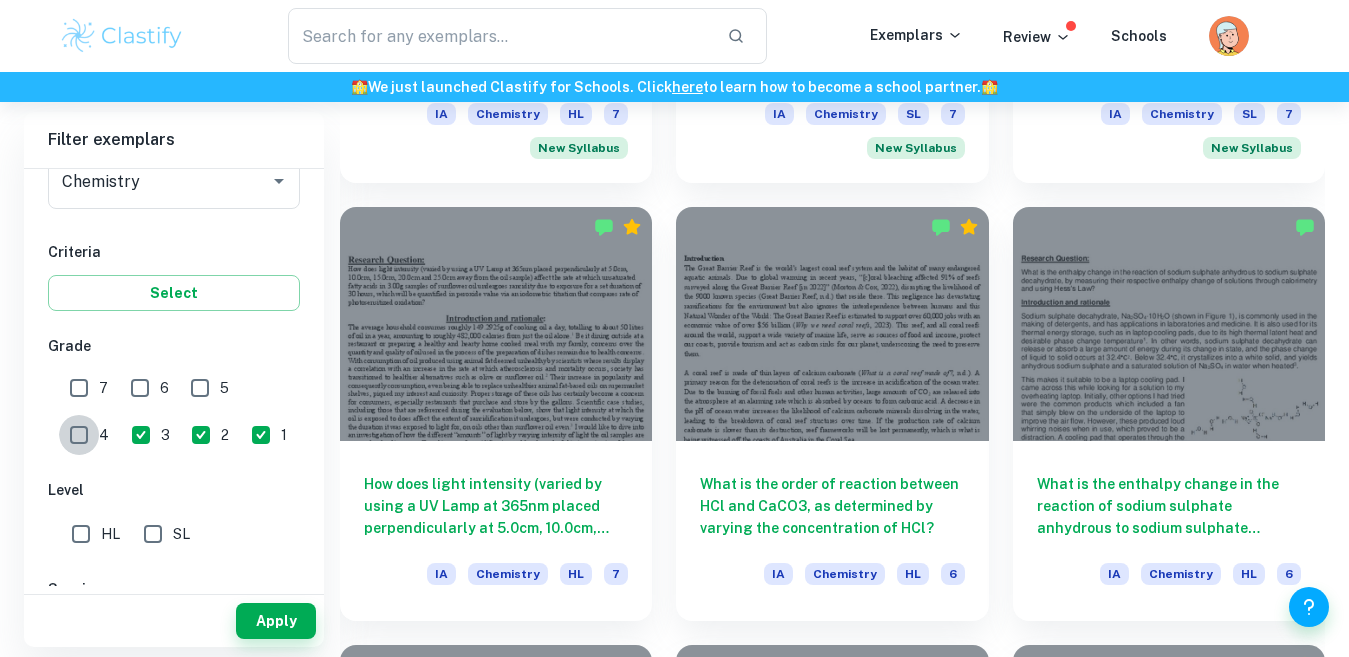 click on "4" at bounding box center (79, 435) 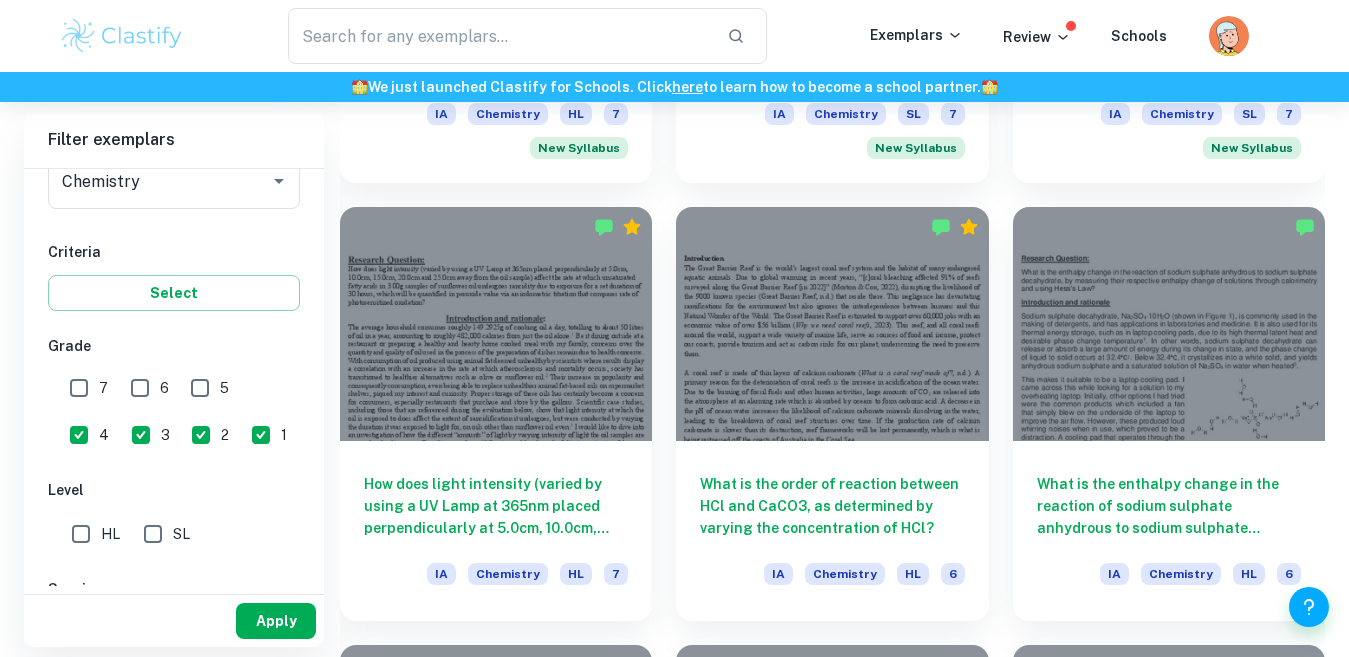 click on "Apply" at bounding box center (276, 621) 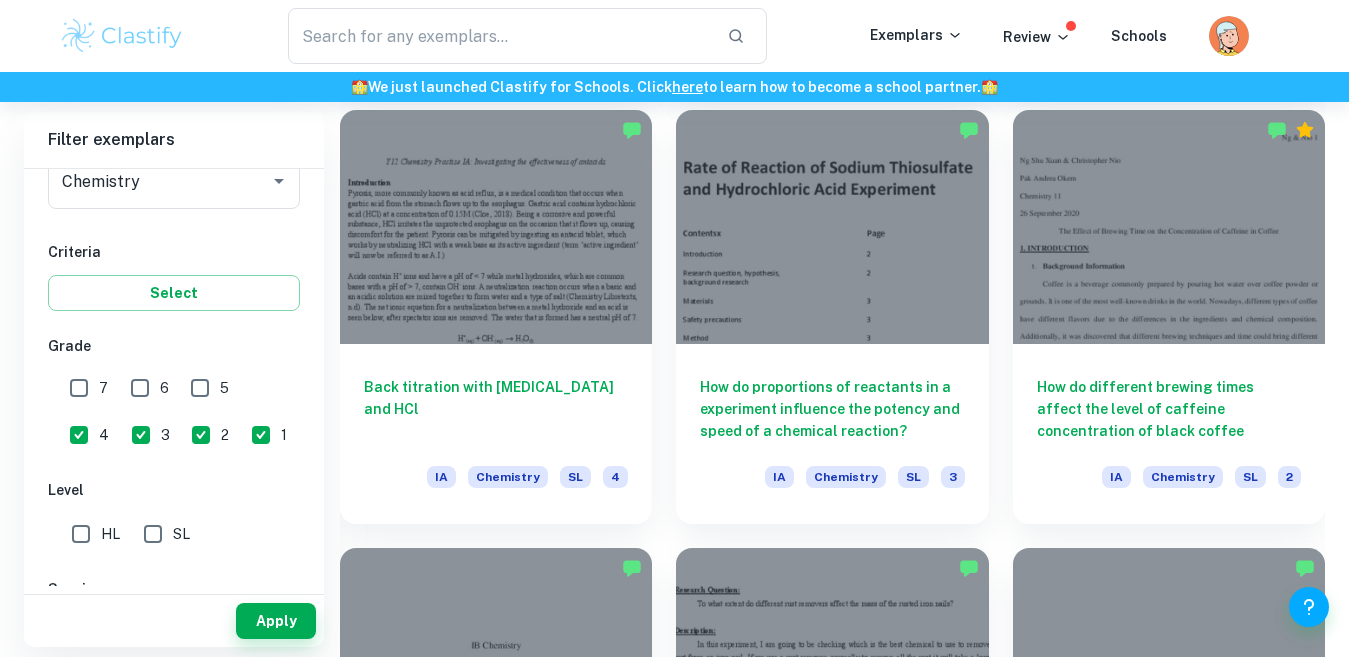 scroll, scrollTop: 3670, scrollLeft: 0, axis: vertical 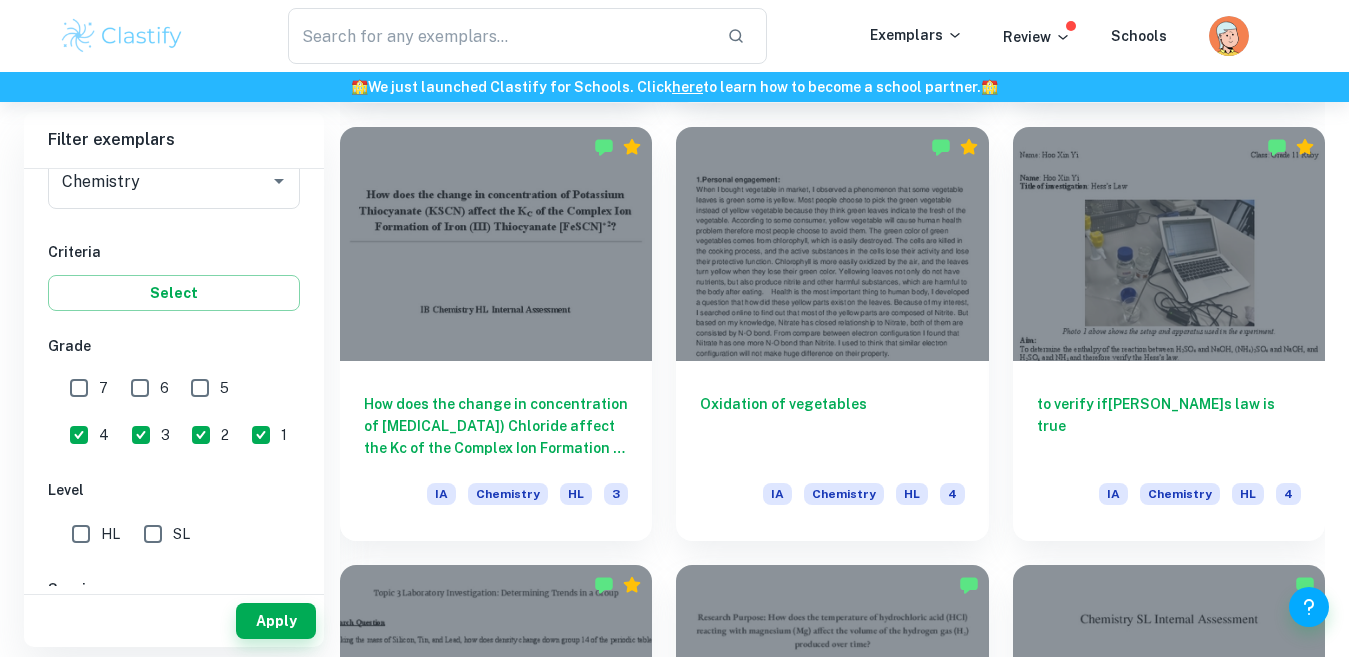 click on "3" at bounding box center (141, 435) 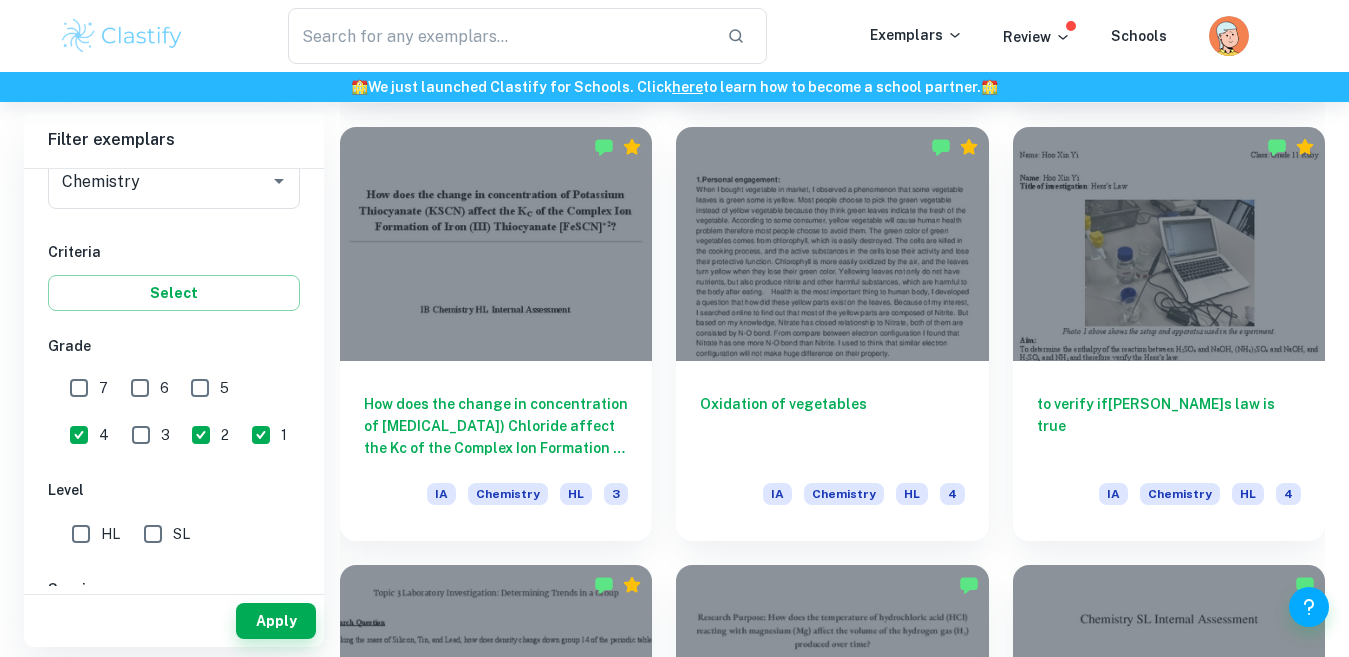 click on "4" at bounding box center (79, 435) 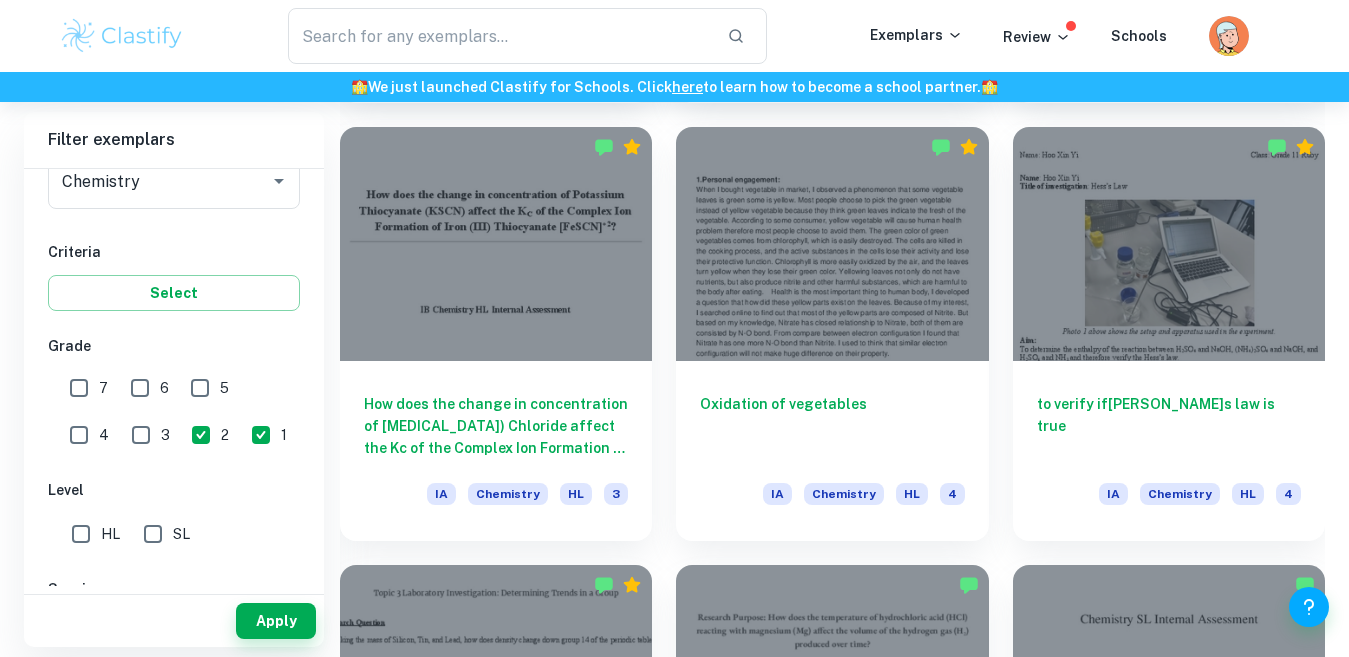 click on "2" at bounding box center [201, 435] 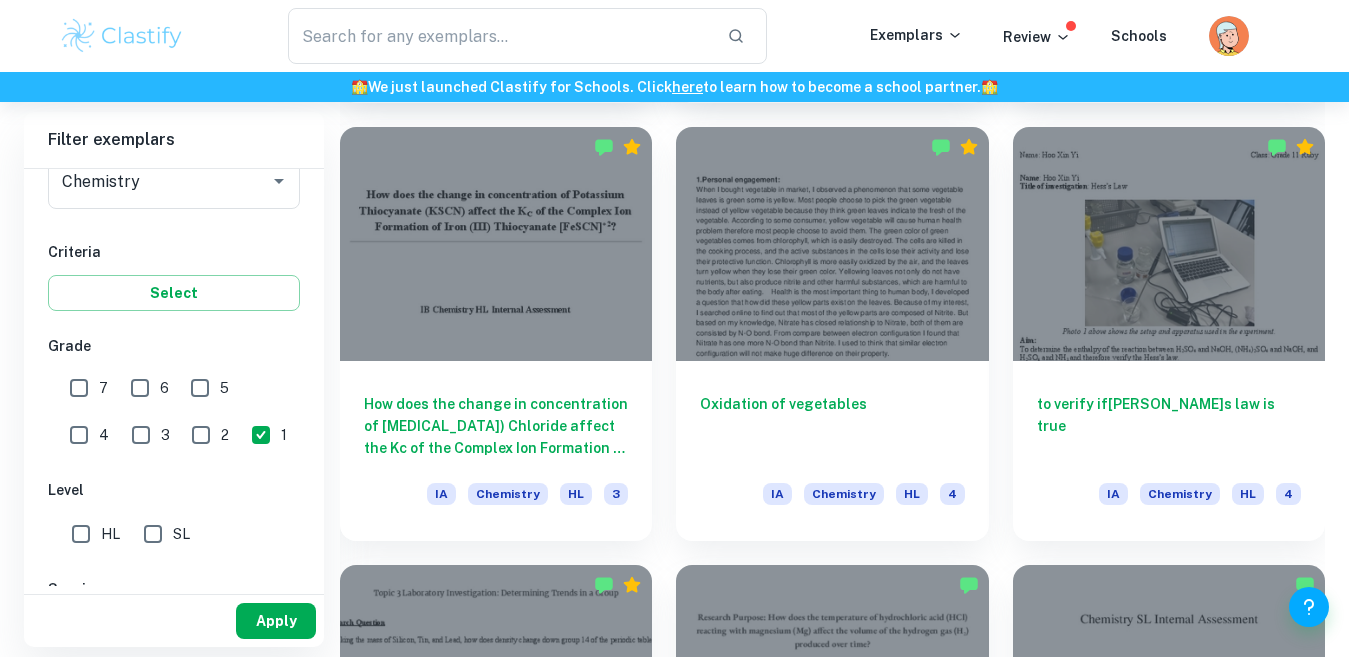 click on "Apply" at bounding box center (276, 621) 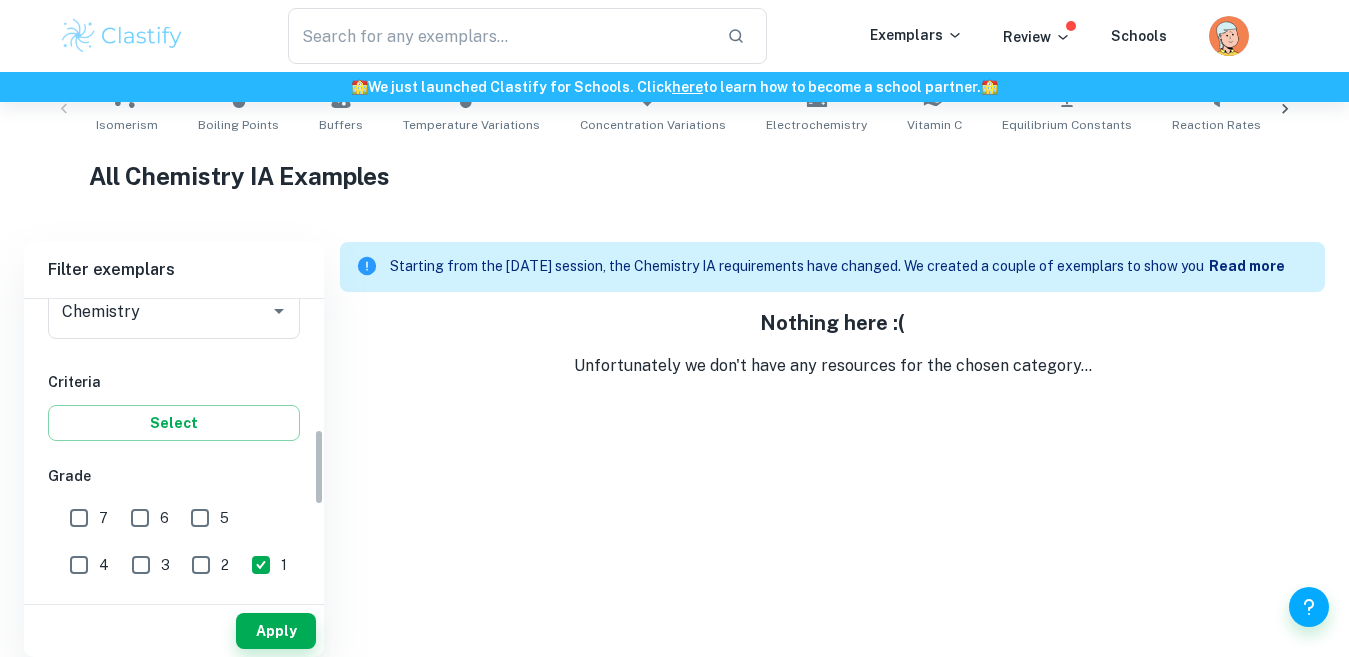 scroll, scrollTop: 432, scrollLeft: 0, axis: vertical 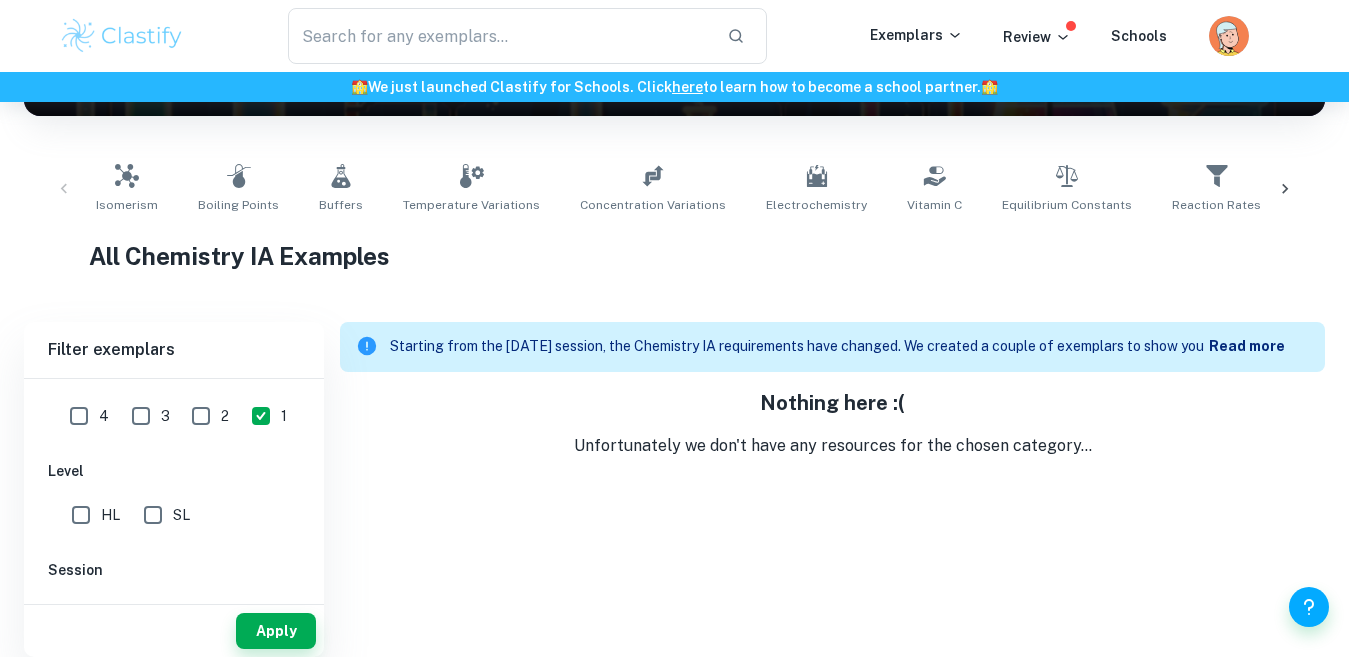 click on "Filter exemplars" at bounding box center [174, 350] 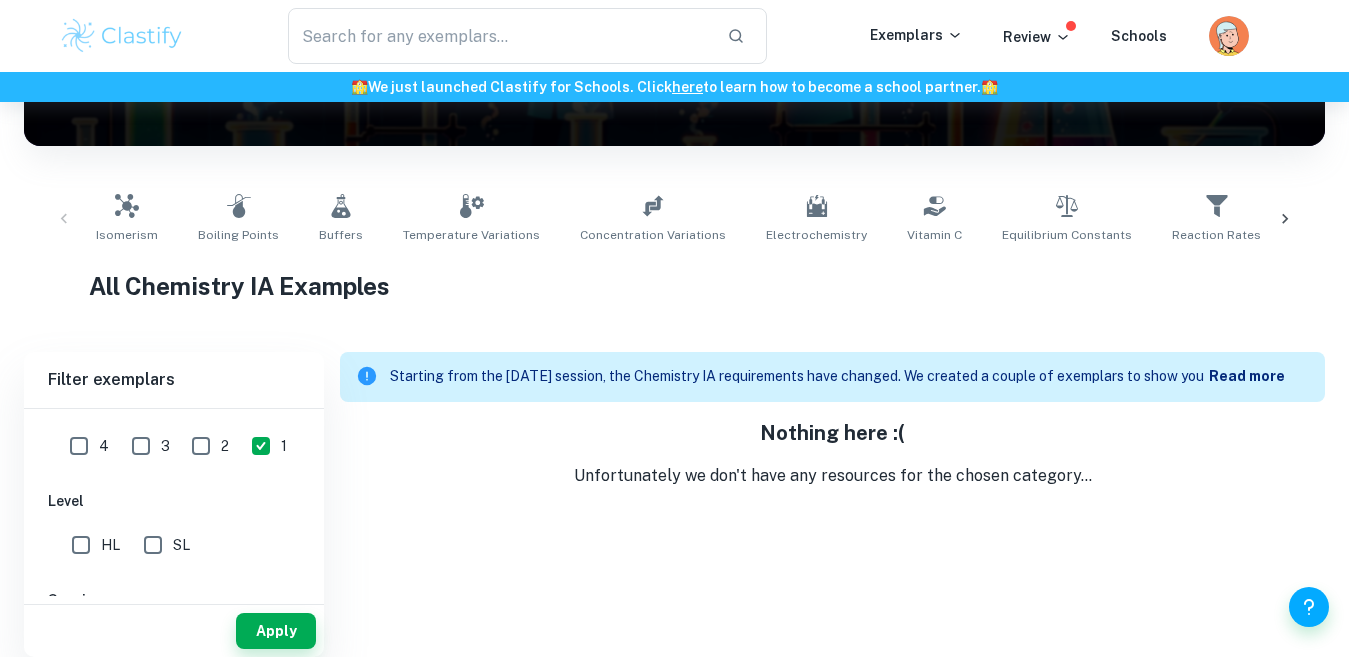 scroll, scrollTop: 317, scrollLeft: 0, axis: vertical 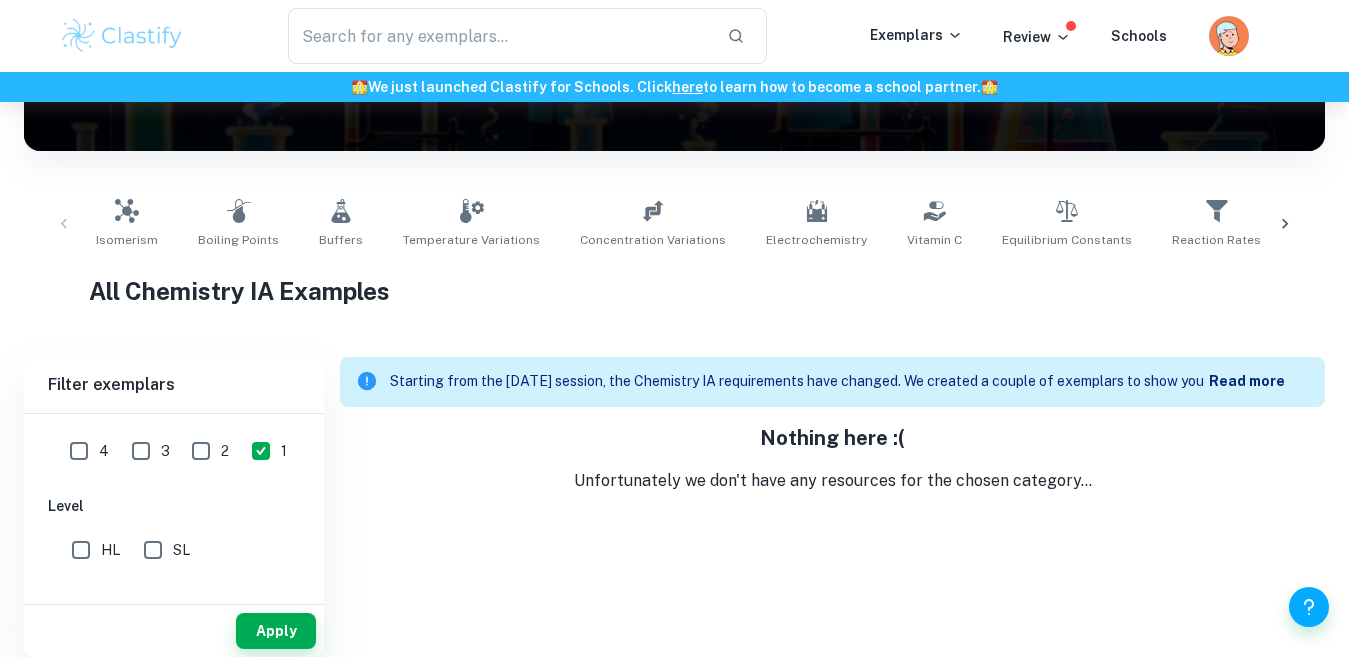 click on "2" at bounding box center [201, 451] 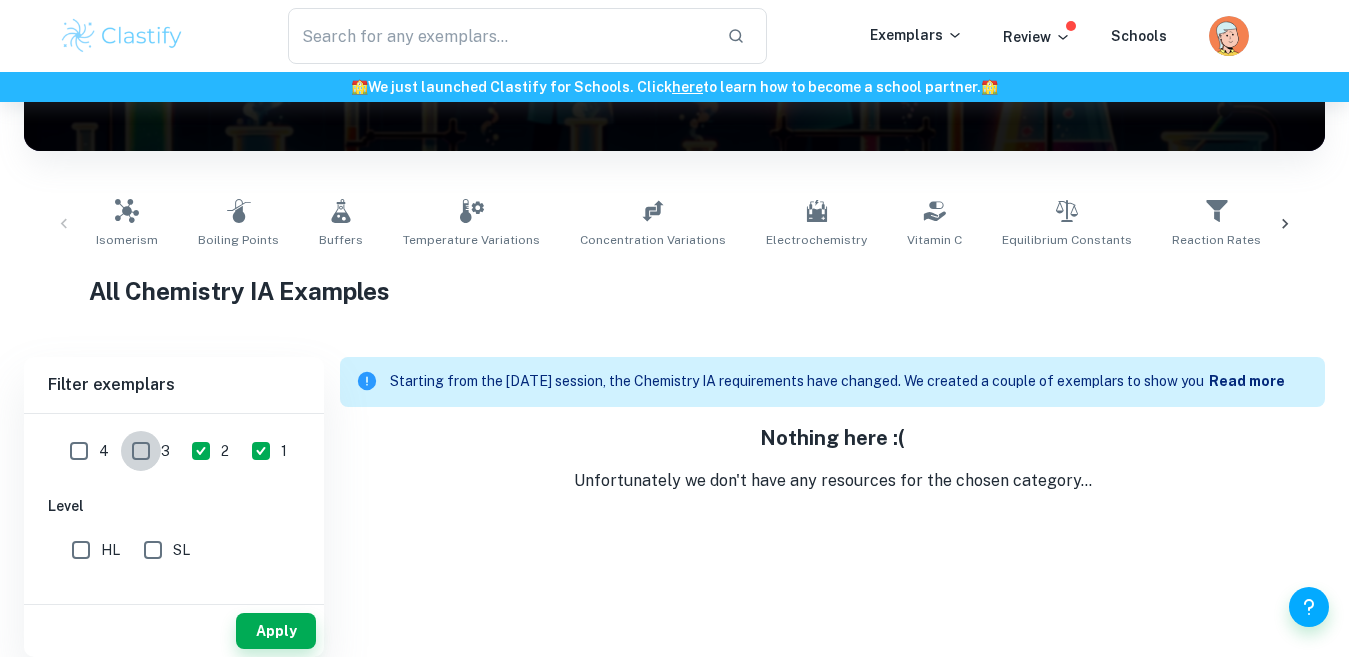 click on "3" at bounding box center (141, 451) 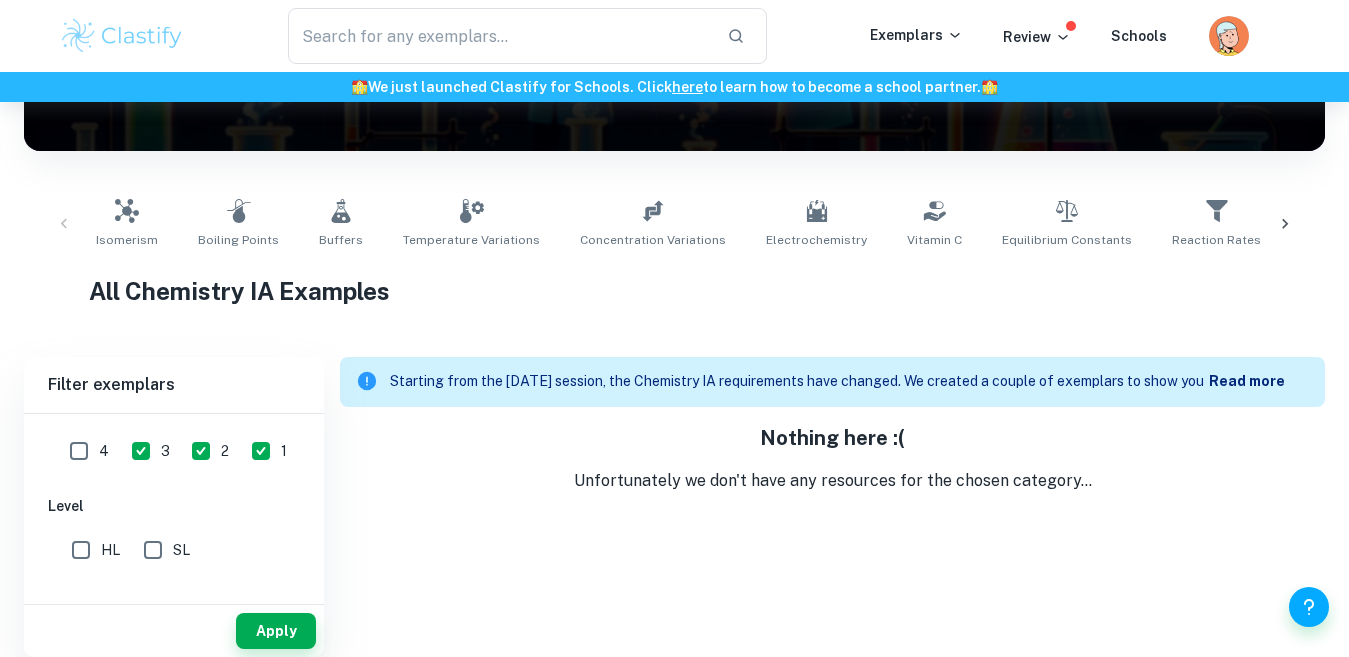 click on "1" at bounding box center (261, 451) 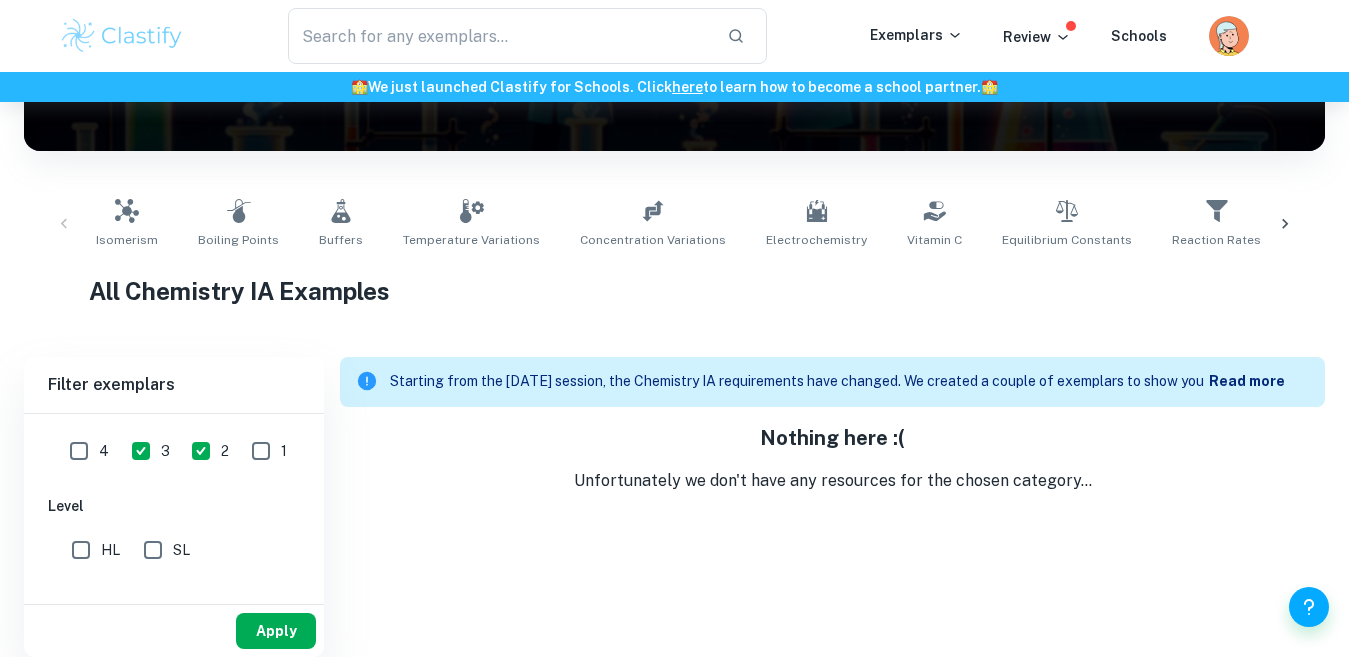 click on "Apply" at bounding box center [276, 631] 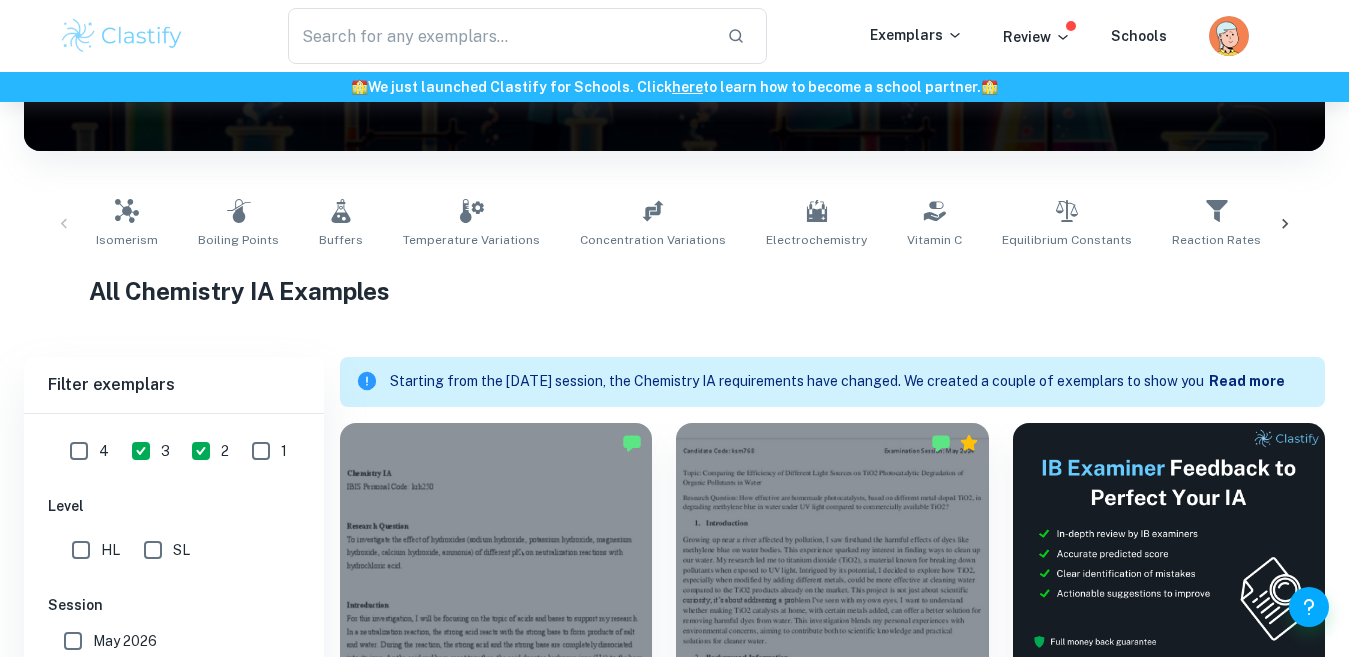 scroll, scrollTop: 563, scrollLeft: 0, axis: vertical 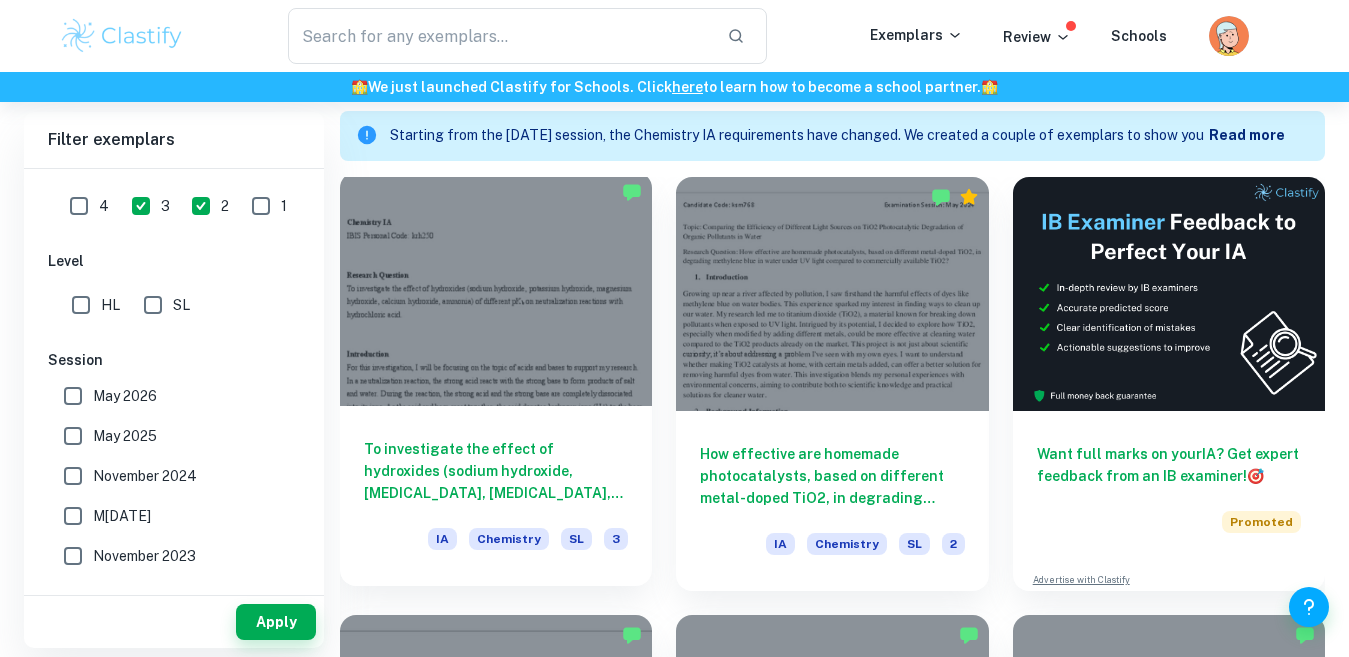 click at bounding box center (496, 289) 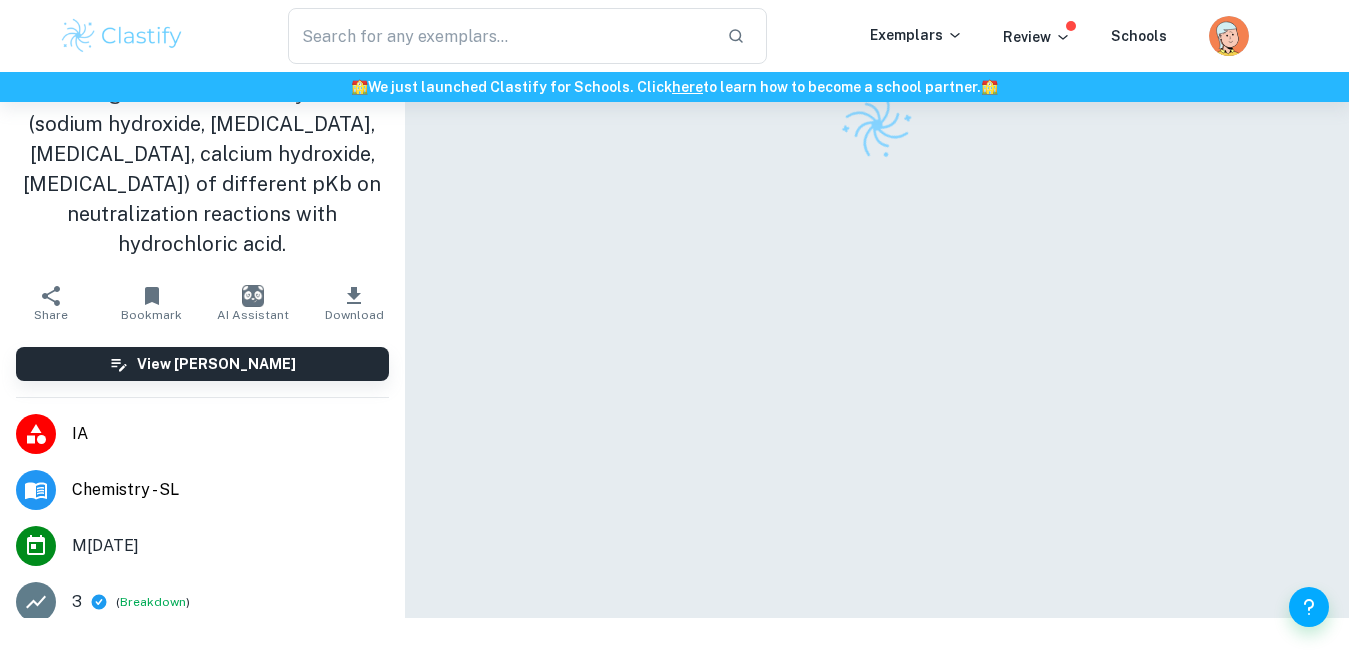 scroll, scrollTop: 0, scrollLeft: 0, axis: both 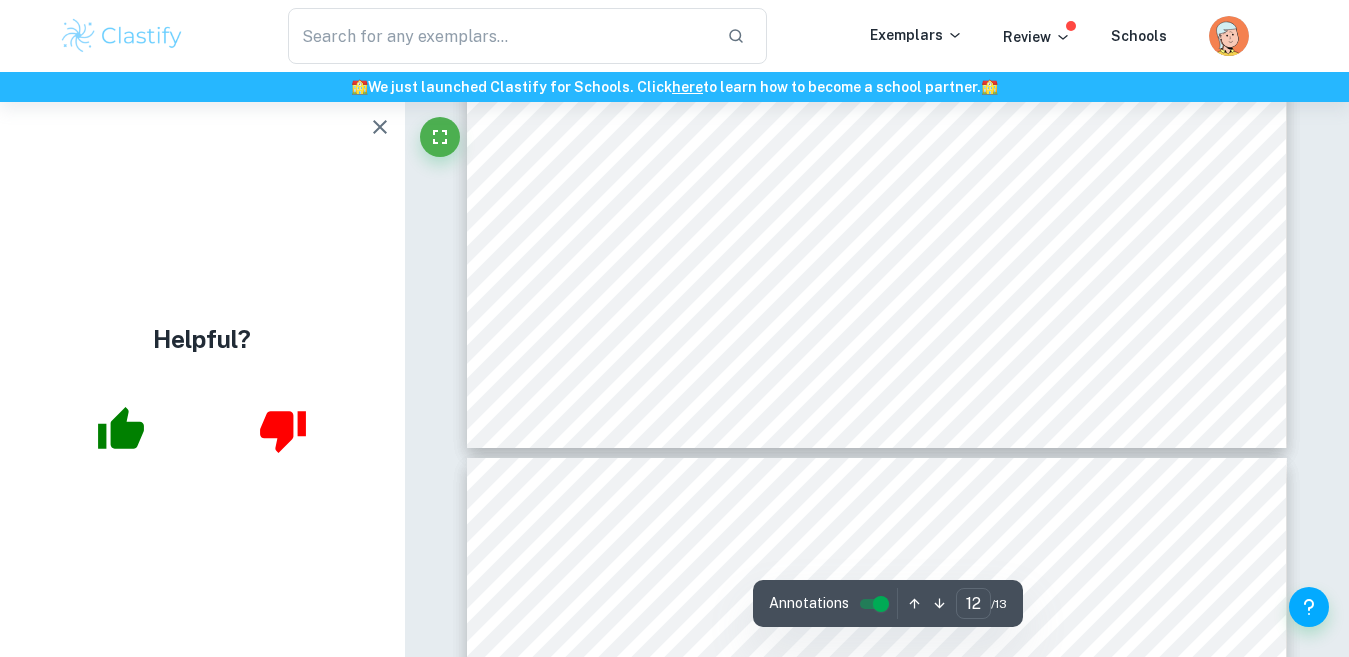 type on "13" 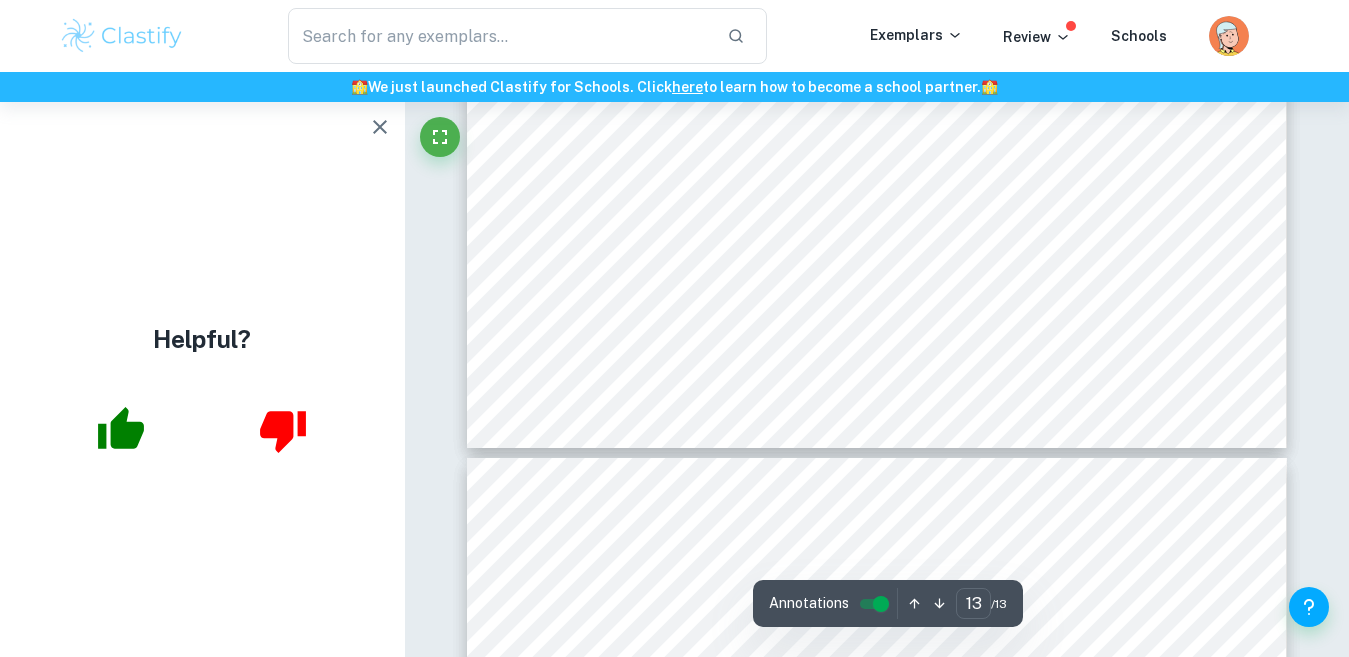 scroll, scrollTop: 13518, scrollLeft: 0, axis: vertical 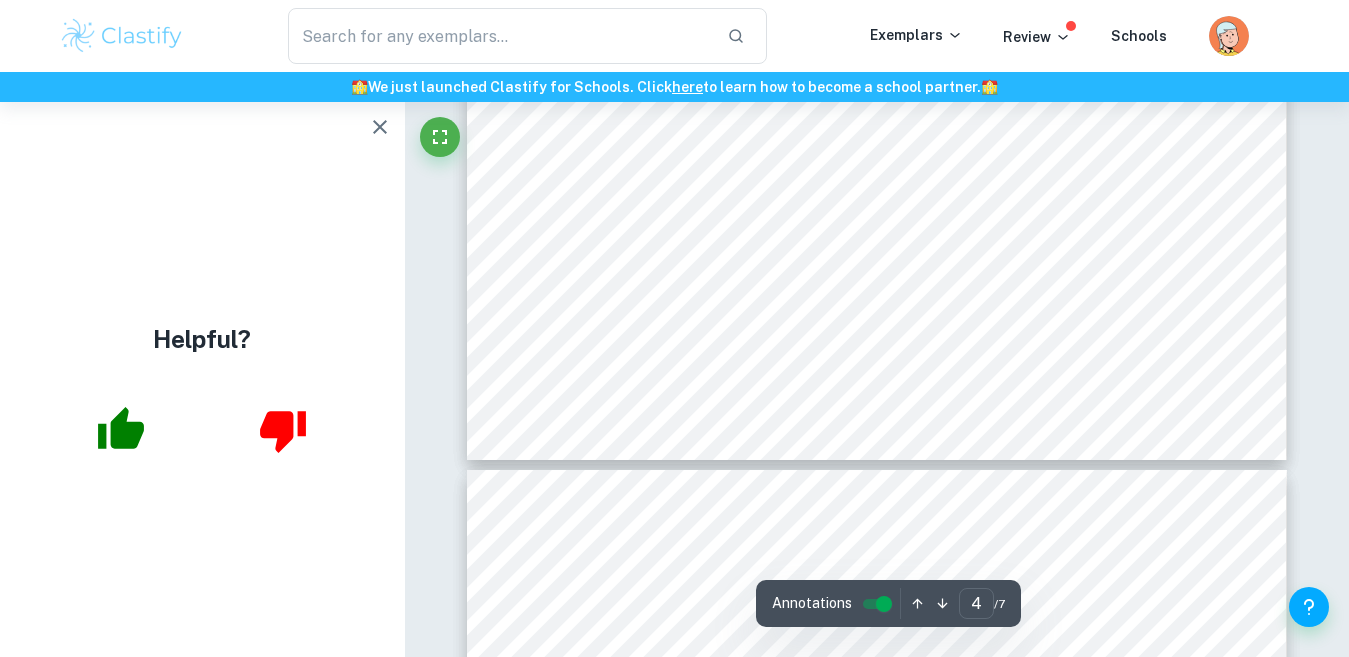 type on "5" 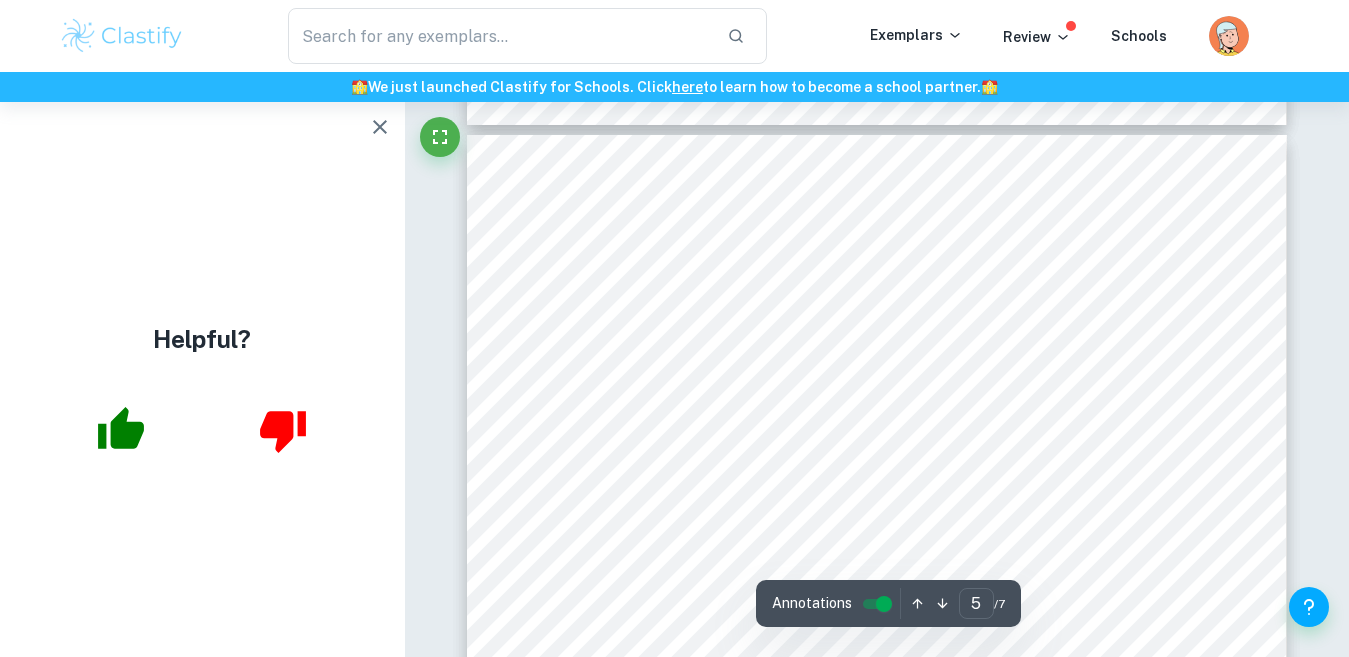 scroll, scrollTop: 4383, scrollLeft: 0, axis: vertical 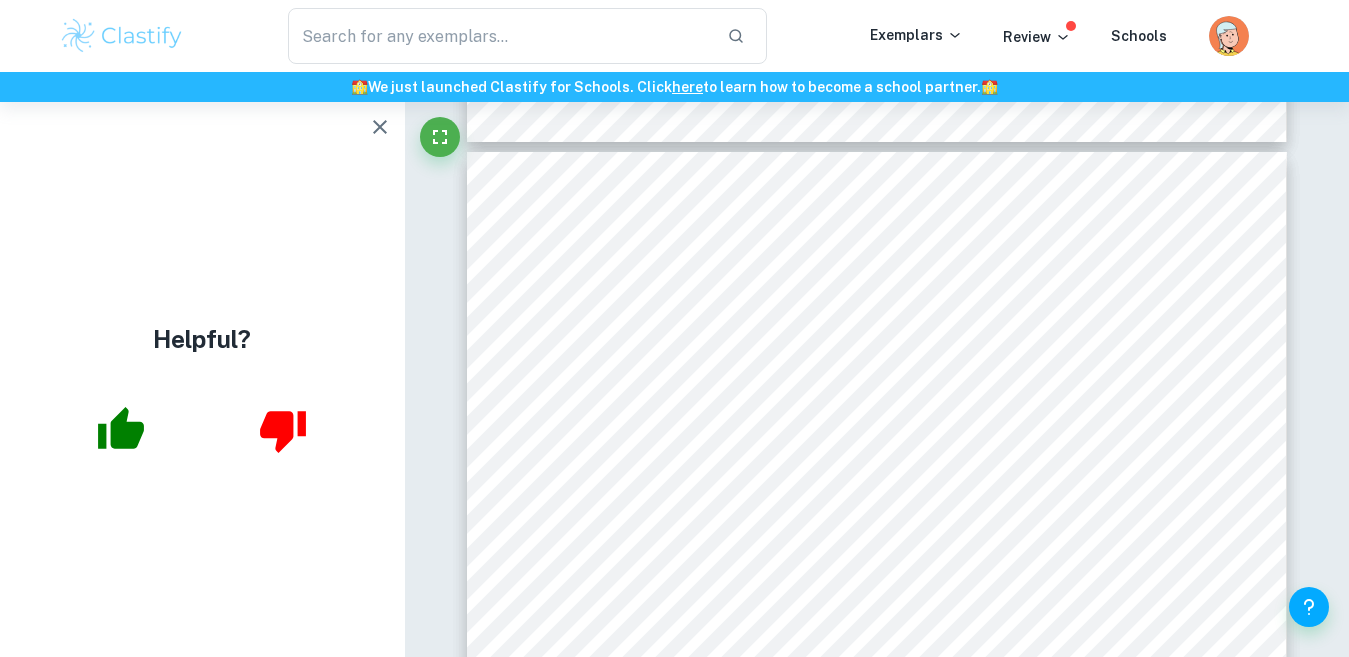 click at bounding box center (405, -4281) 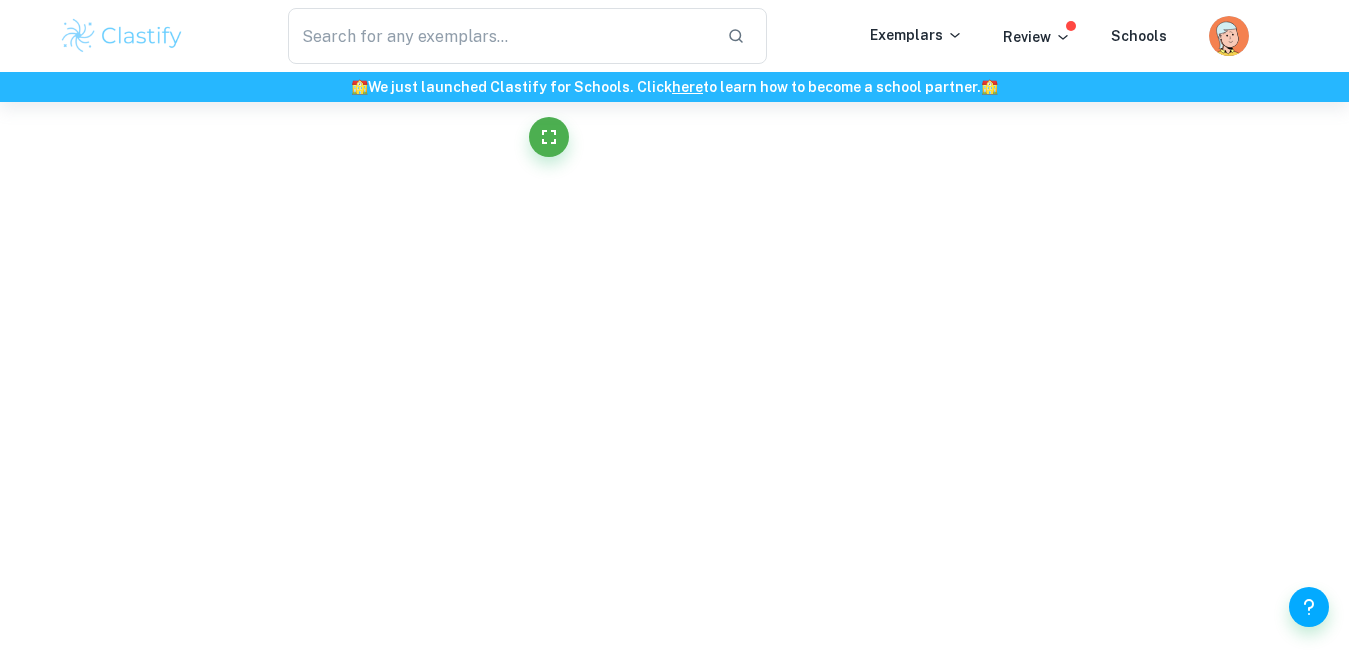 scroll, scrollTop: 4574, scrollLeft: 0, axis: vertical 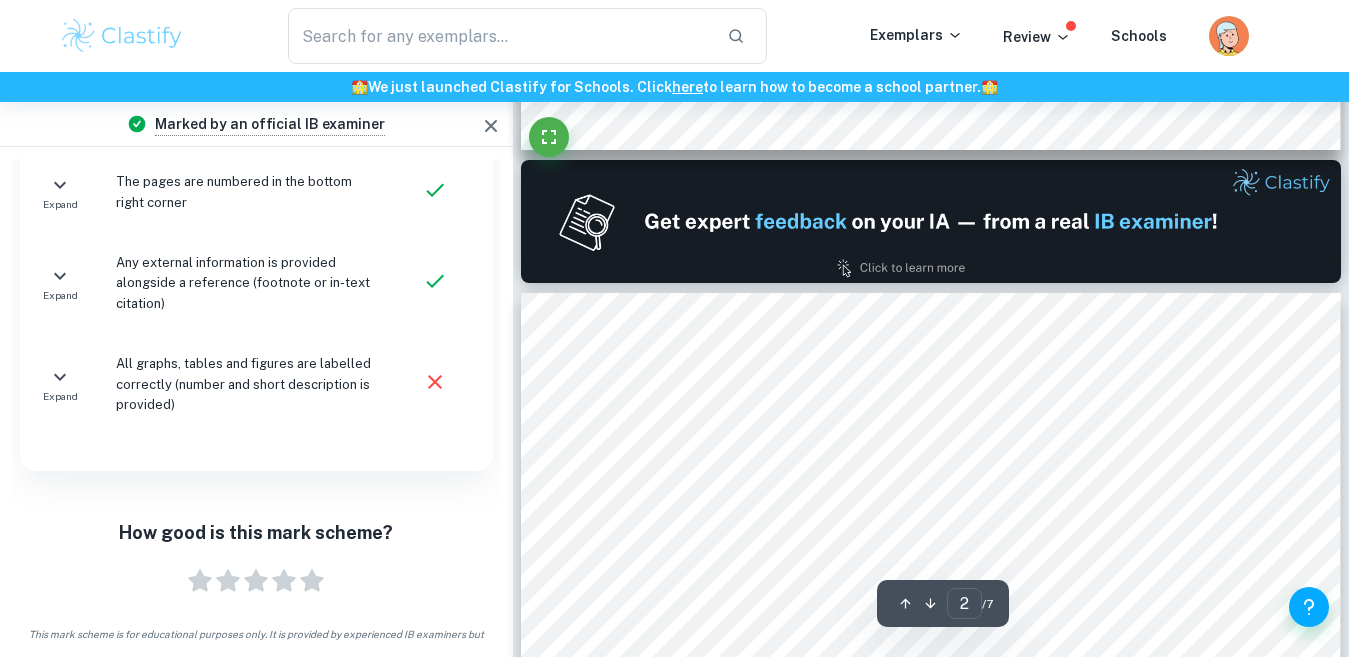 type on "1" 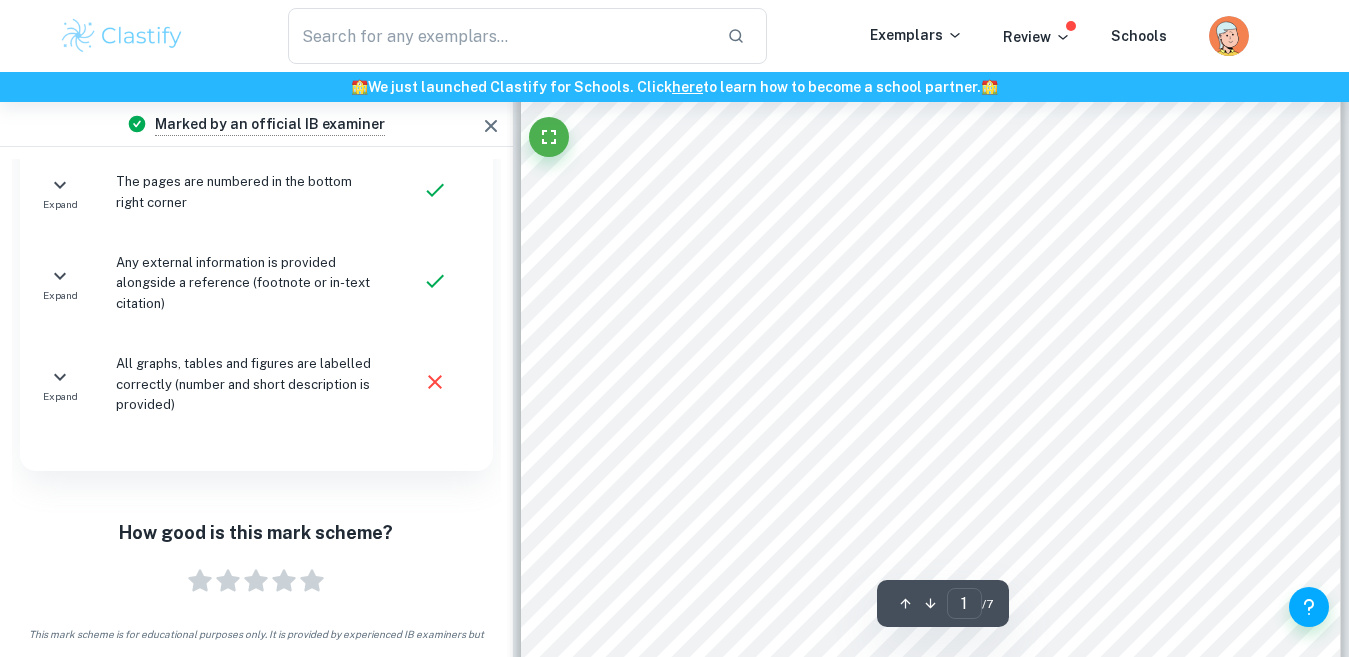 scroll, scrollTop: 0, scrollLeft: 0, axis: both 